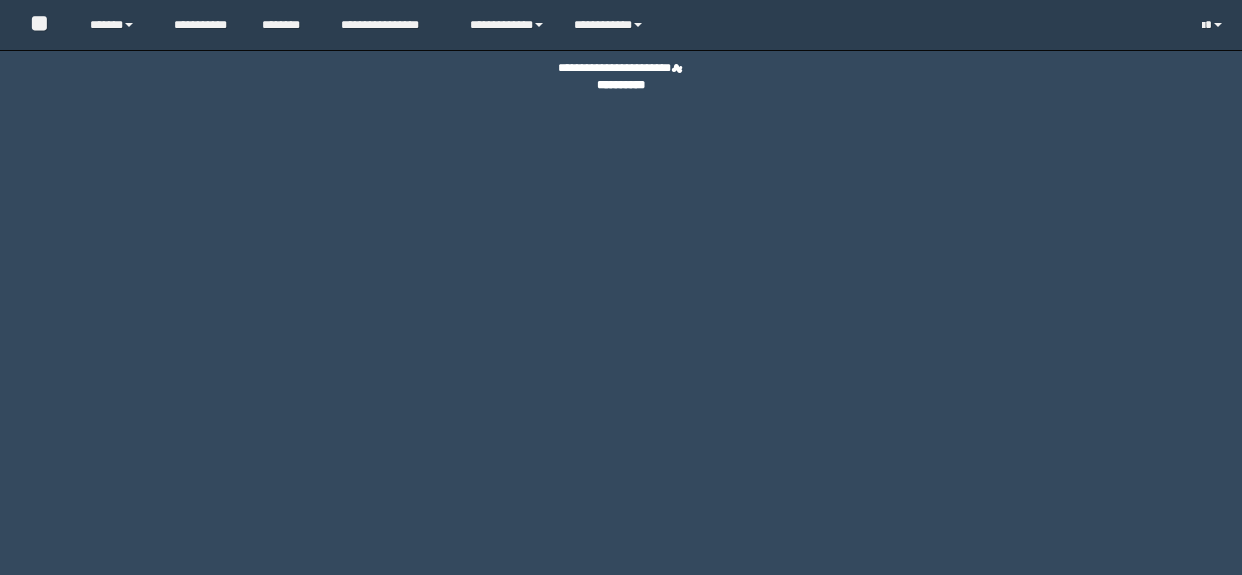 scroll, scrollTop: 0, scrollLeft: 0, axis: both 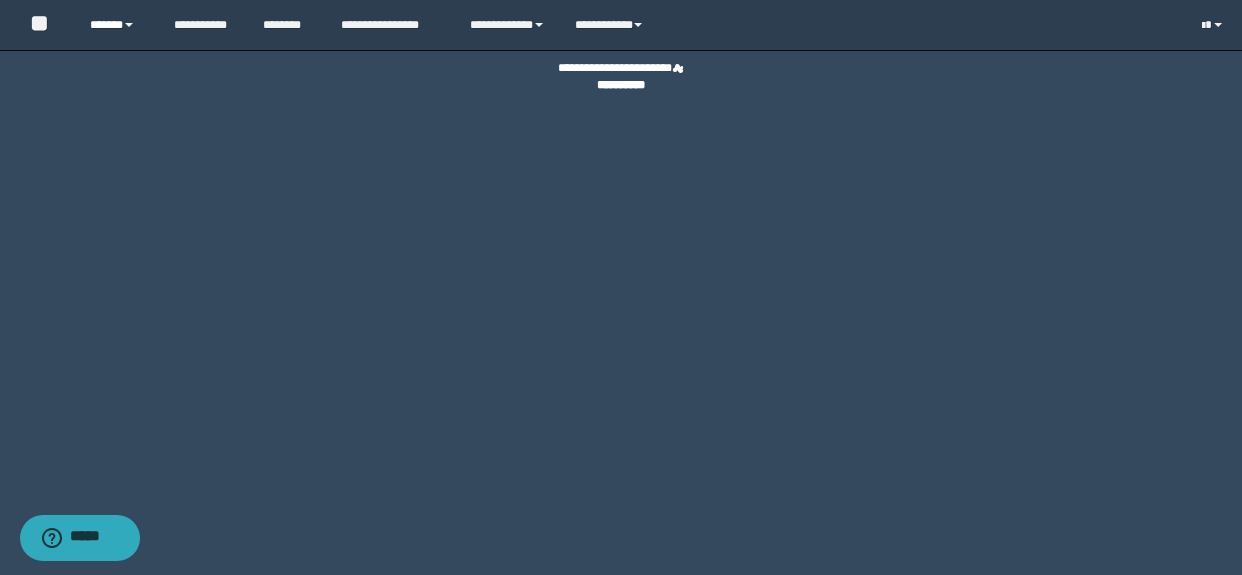 click on "******" at bounding box center (117, 25) 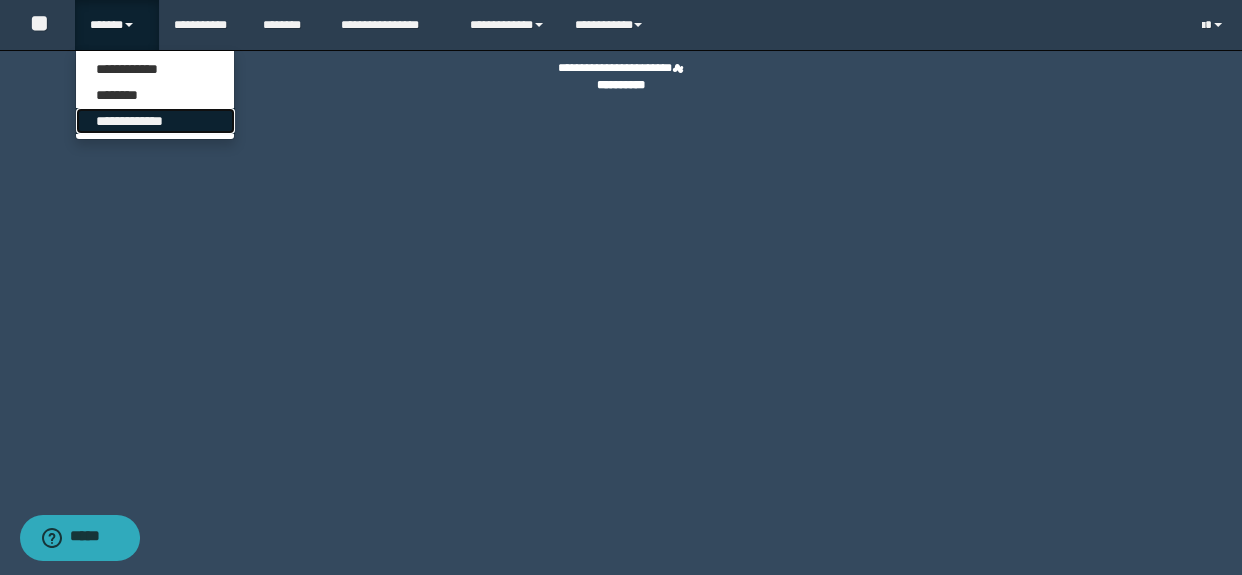 click on "**********" at bounding box center (155, 121) 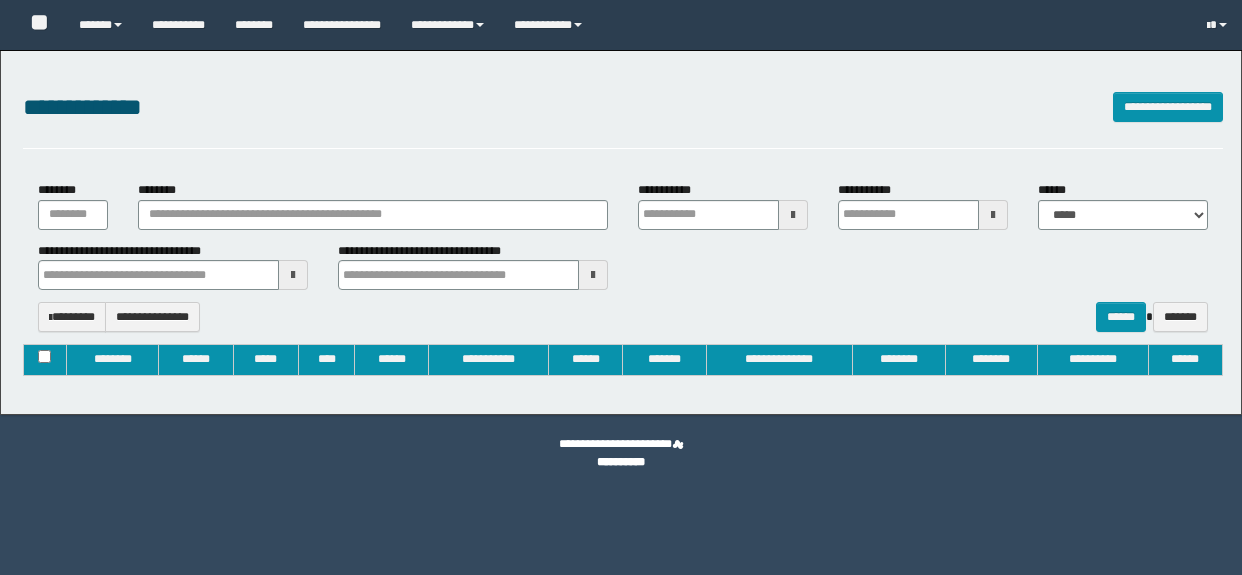 type on "**********" 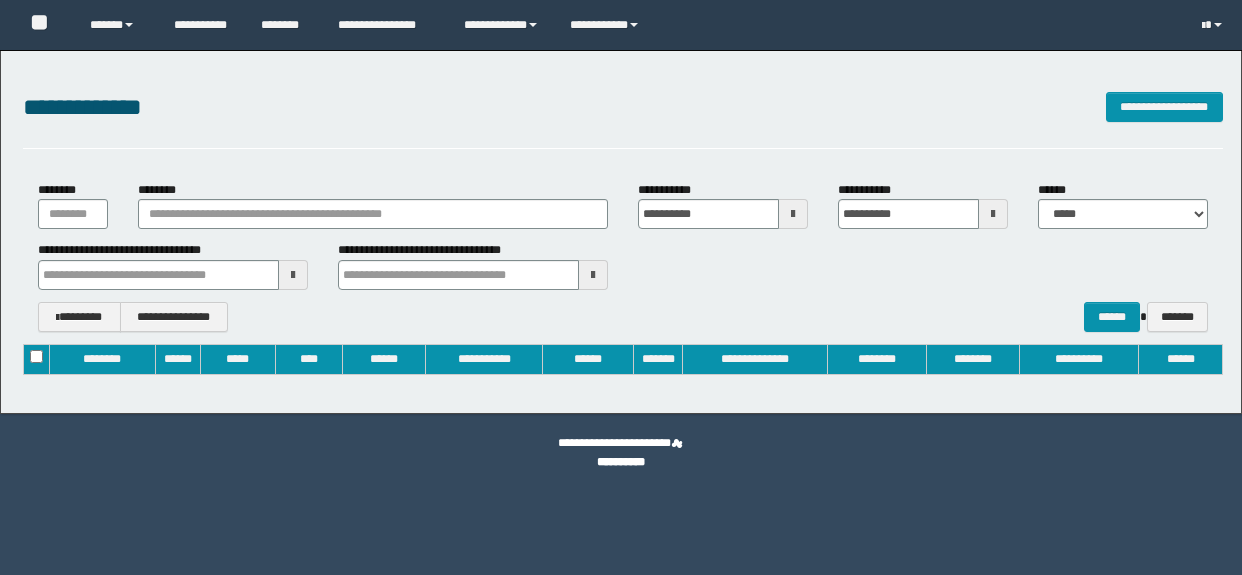 scroll, scrollTop: 0, scrollLeft: 0, axis: both 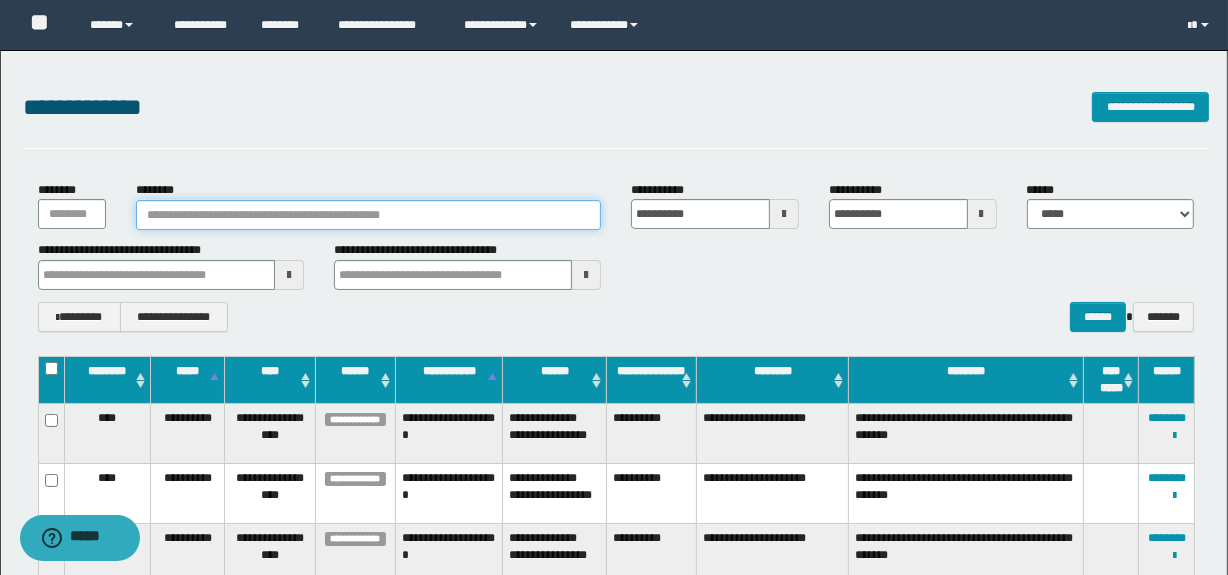 paste on "*********" 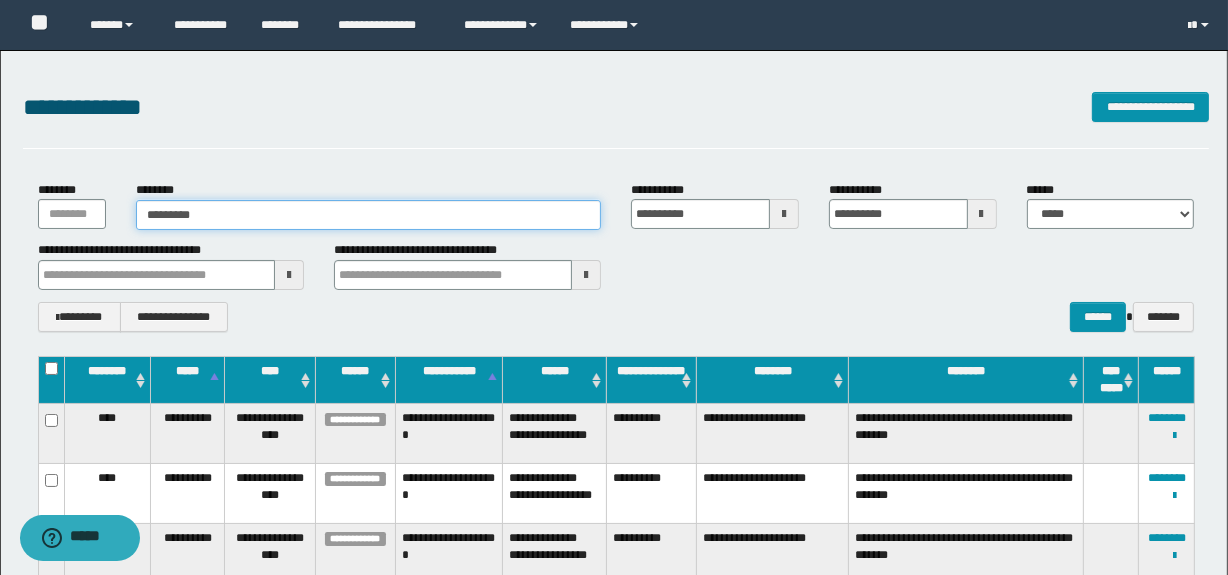 type 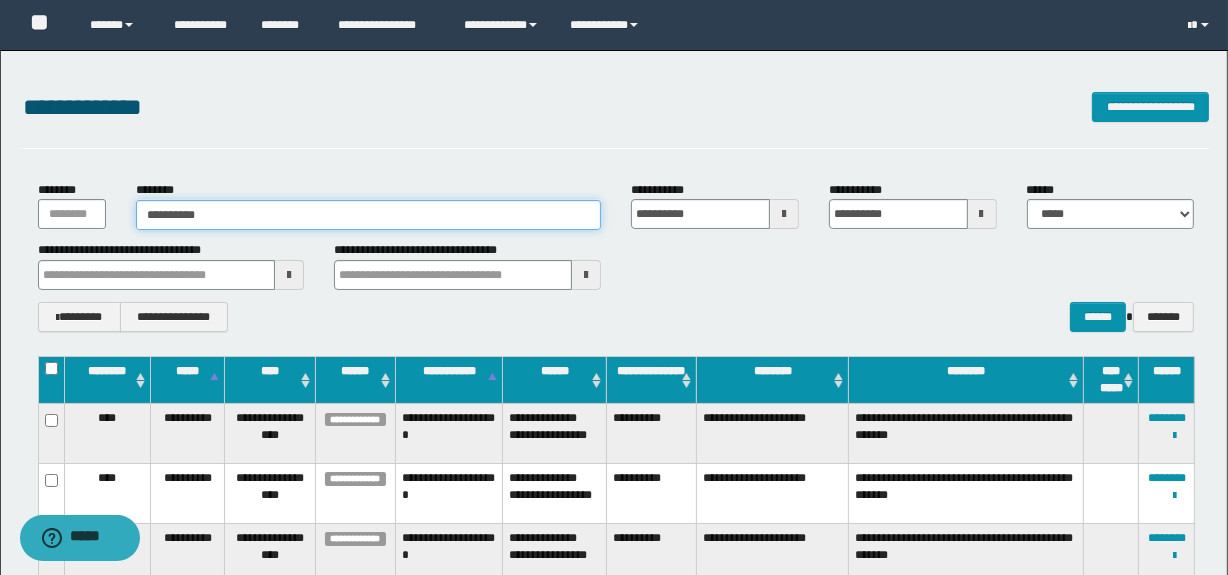 type on "**********" 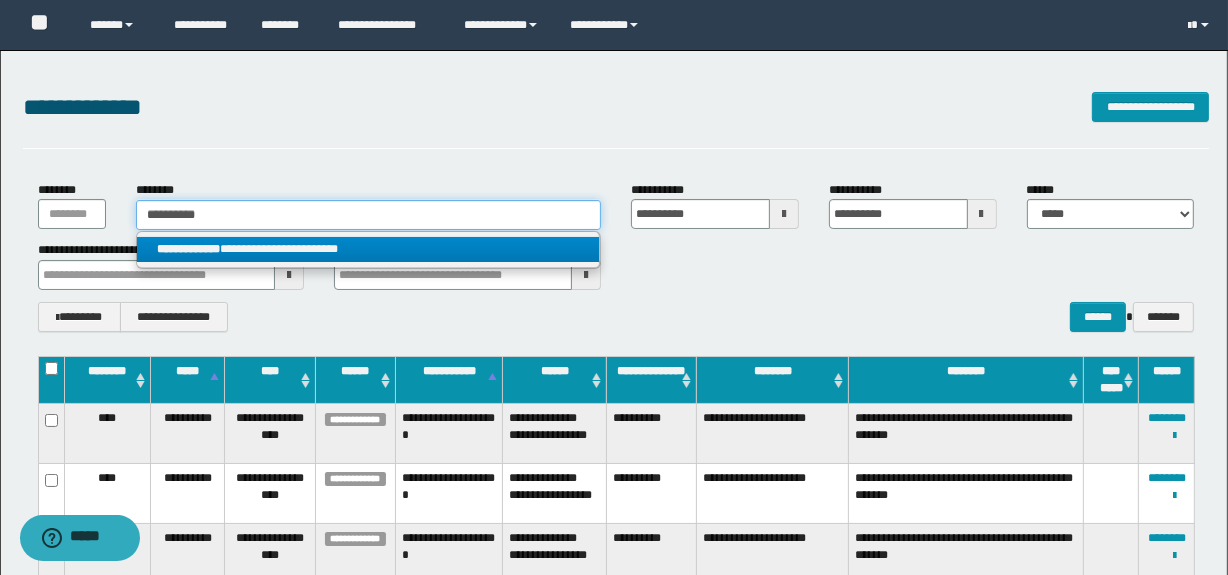 type on "**********" 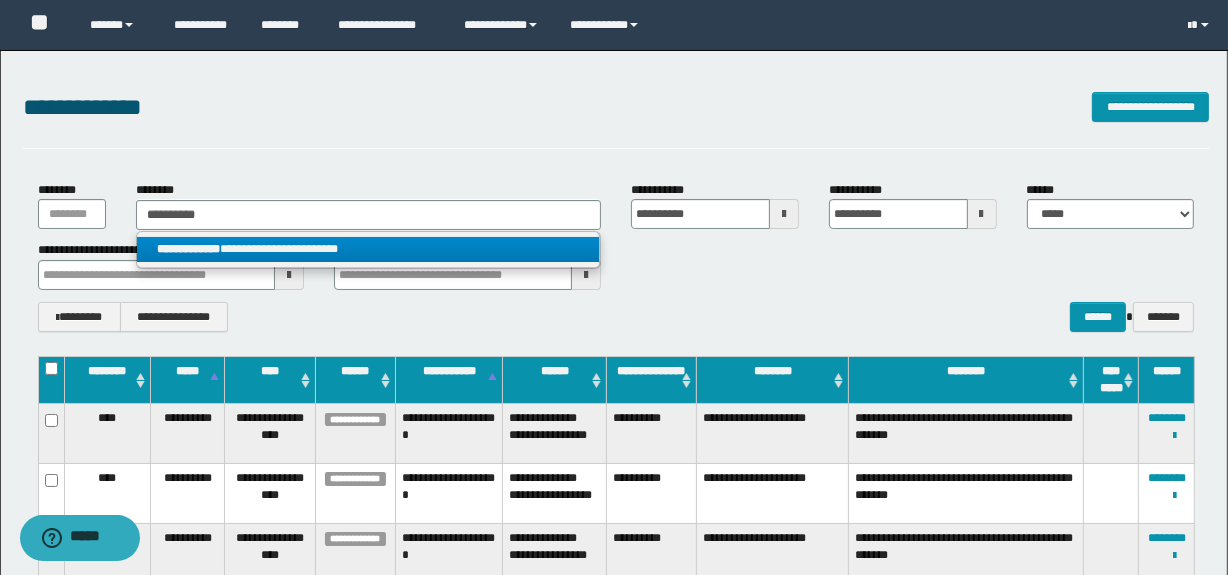 click on "**********" at bounding box center (368, 249) 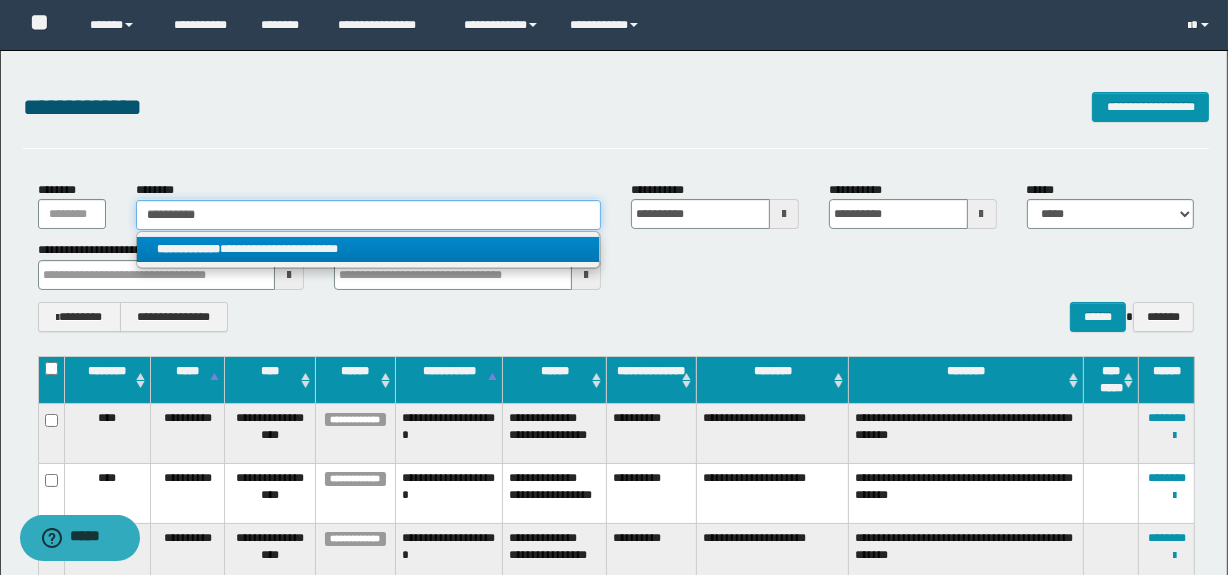 type 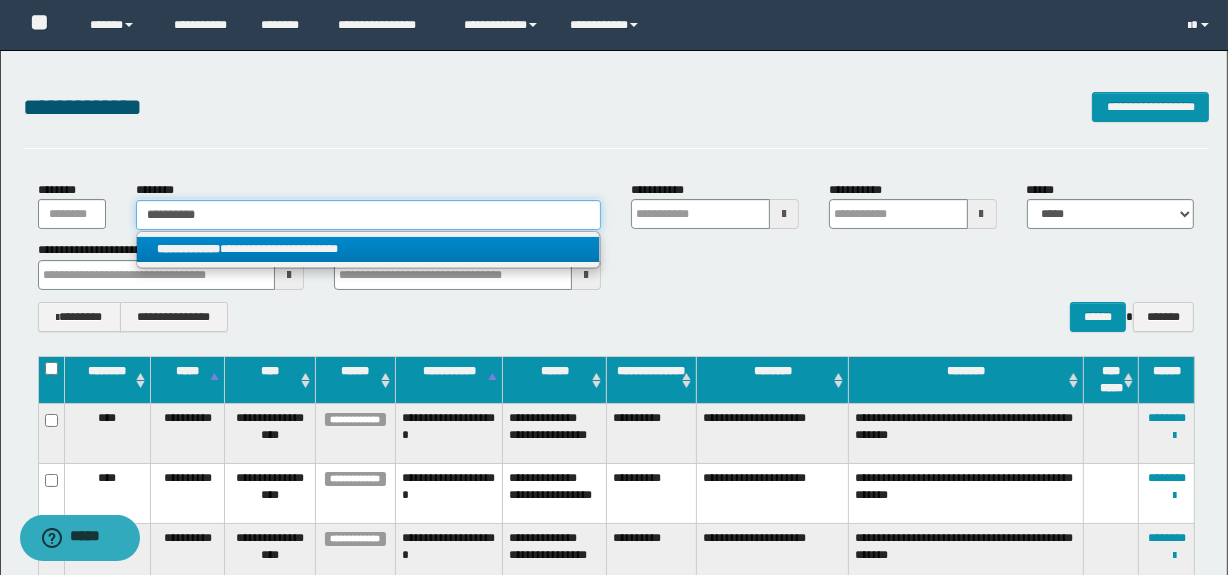 type 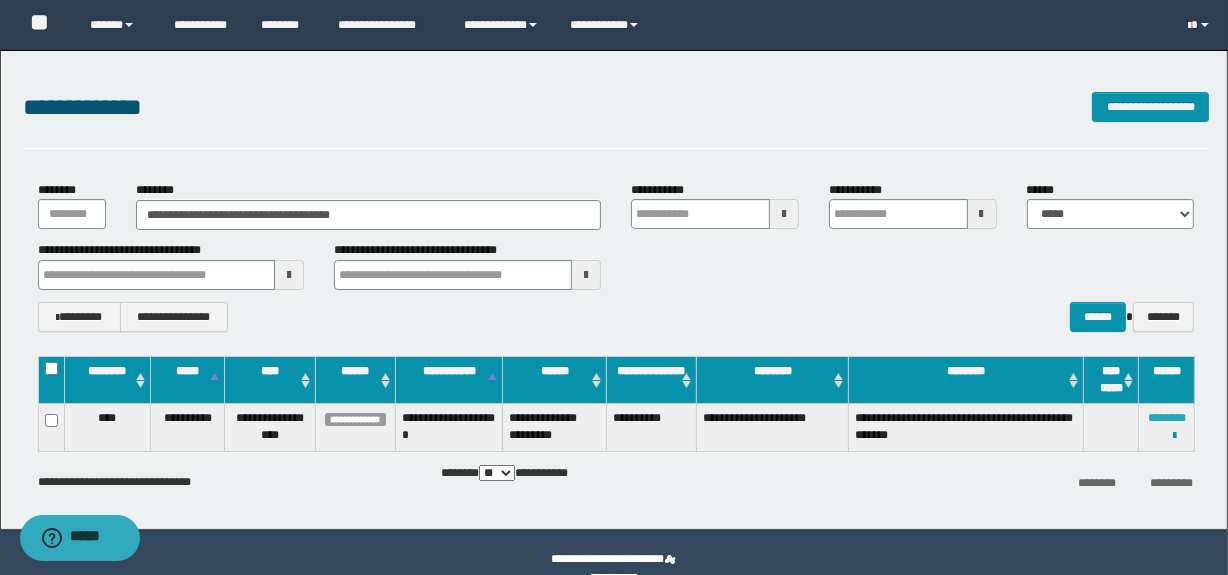 click on "********" at bounding box center (1167, 418) 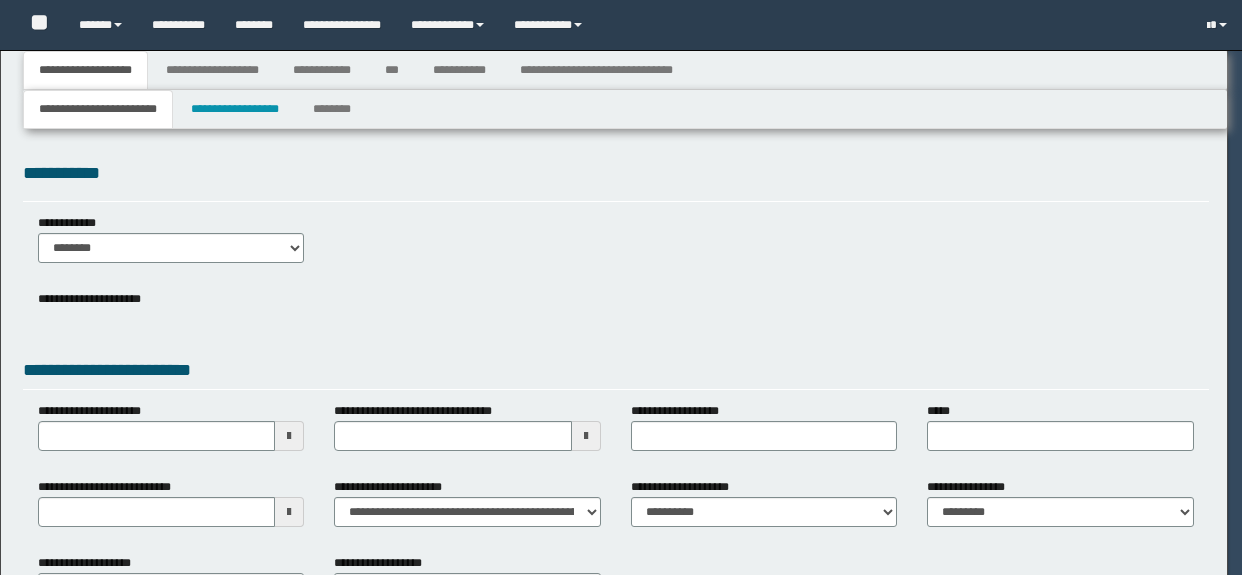 scroll, scrollTop: 0, scrollLeft: 0, axis: both 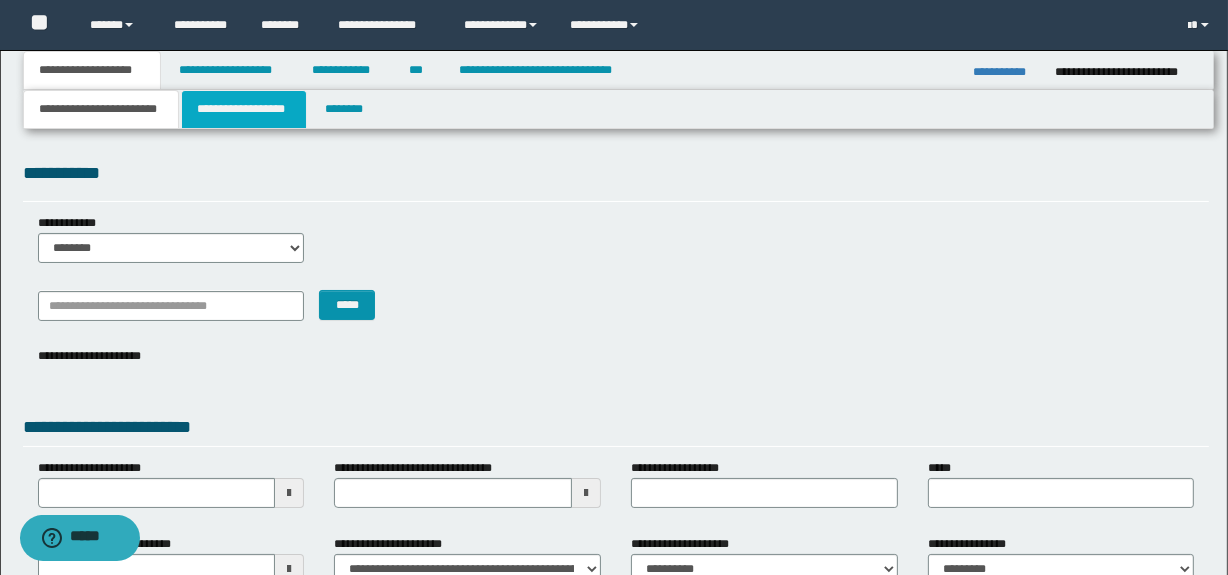 click on "**********" at bounding box center [244, 109] 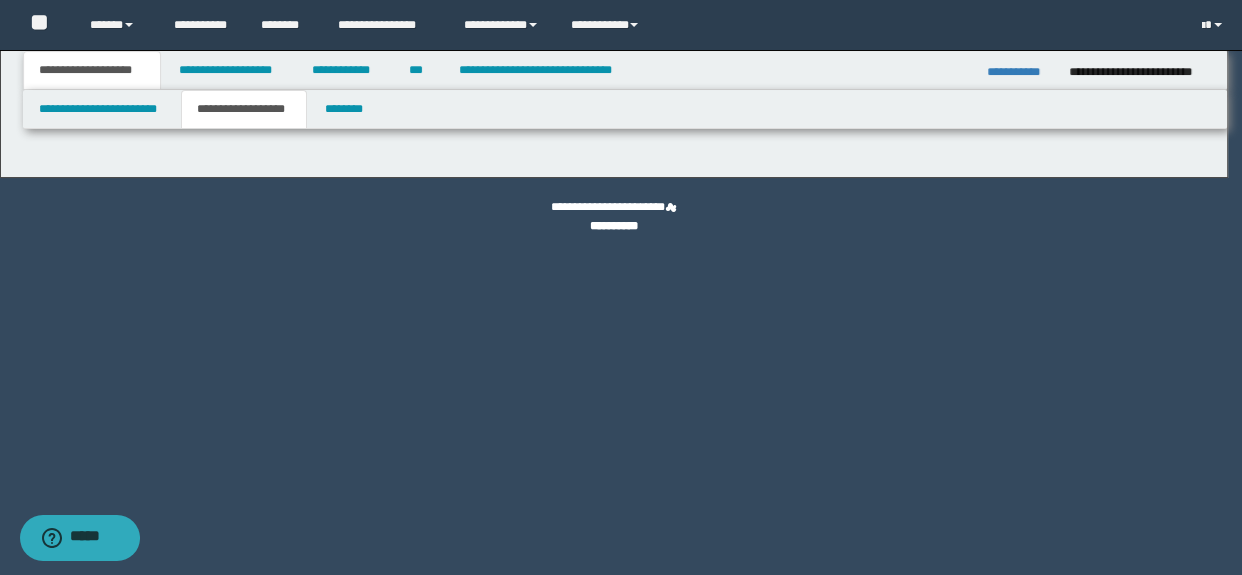 type on "**********" 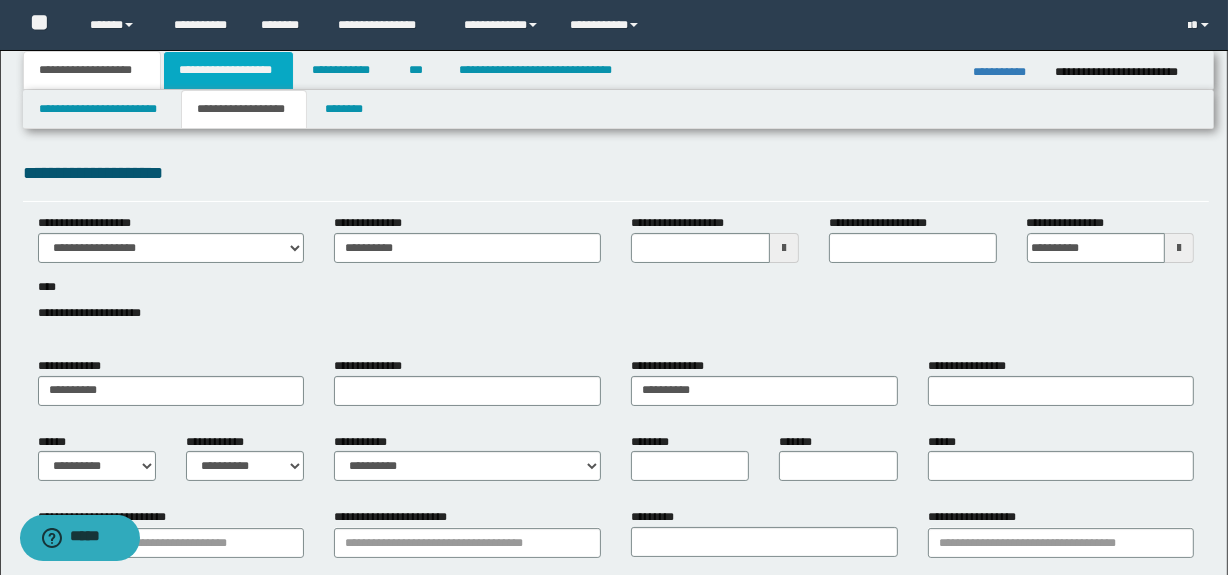 click on "**********" at bounding box center (228, 70) 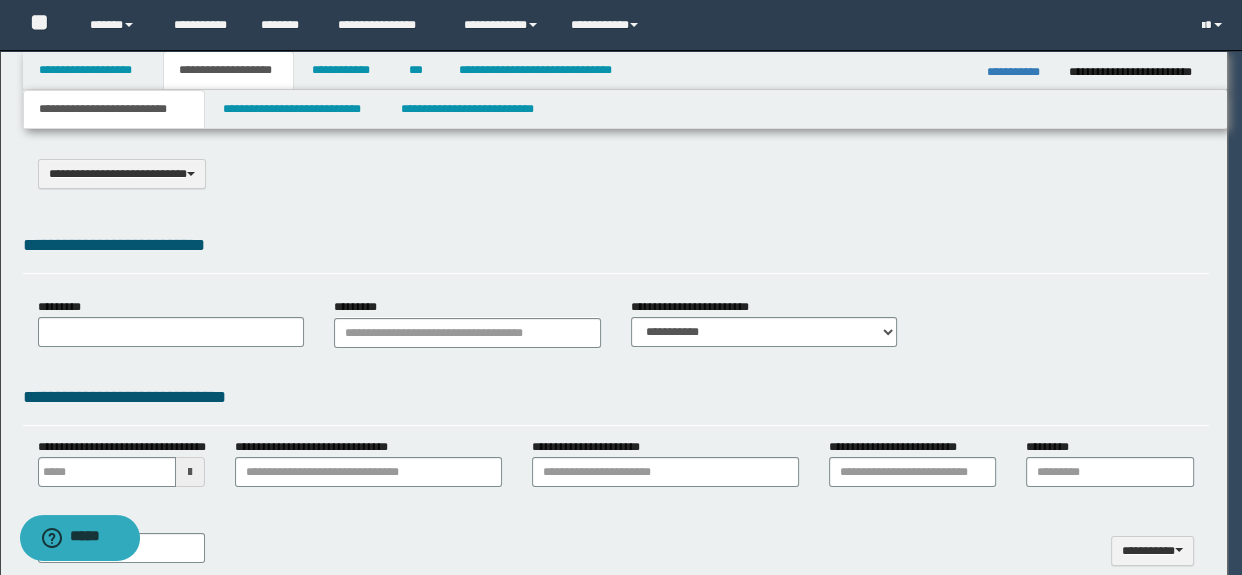select on "*" 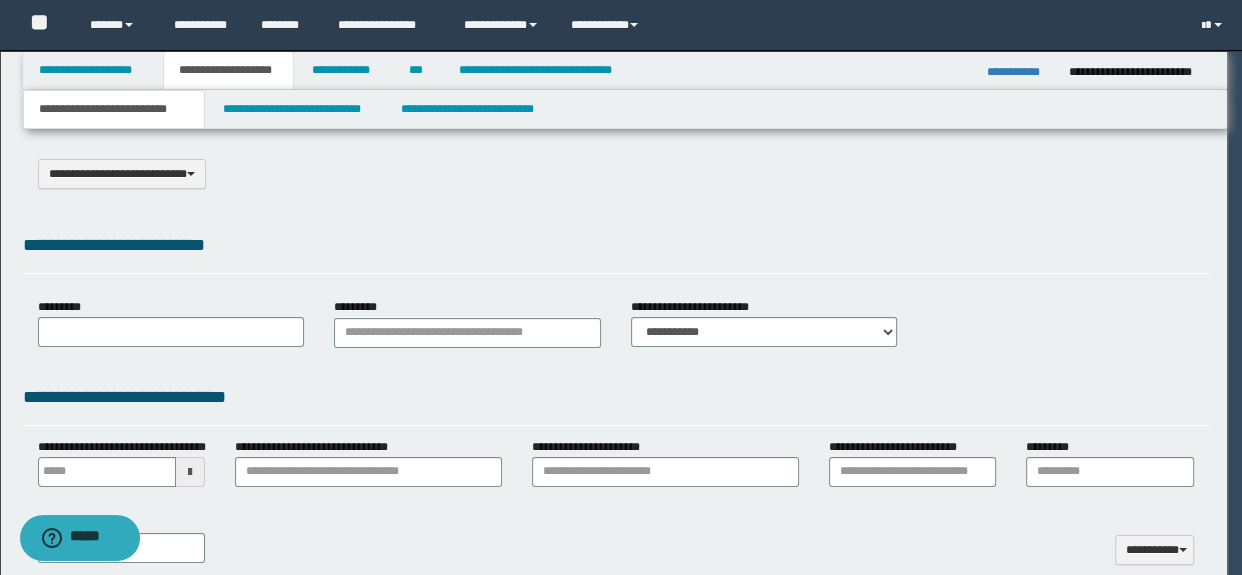 scroll, scrollTop: 0, scrollLeft: 0, axis: both 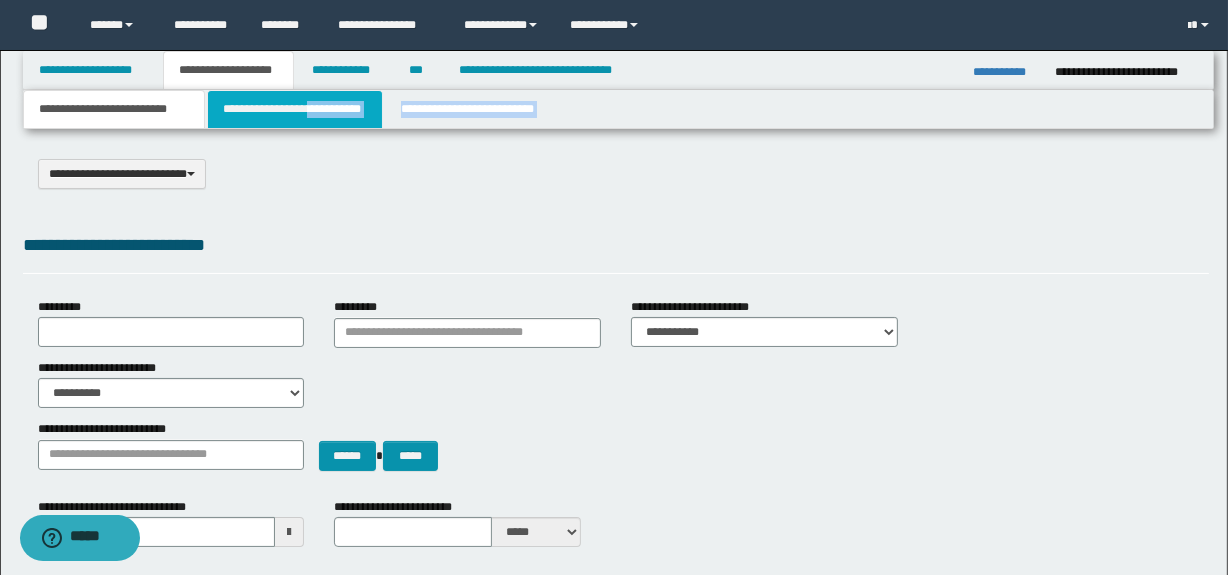 drag, startPoint x: 295, startPoint y: 130, endPoint x: 306, endPoint y: 99, distance: 32.89377 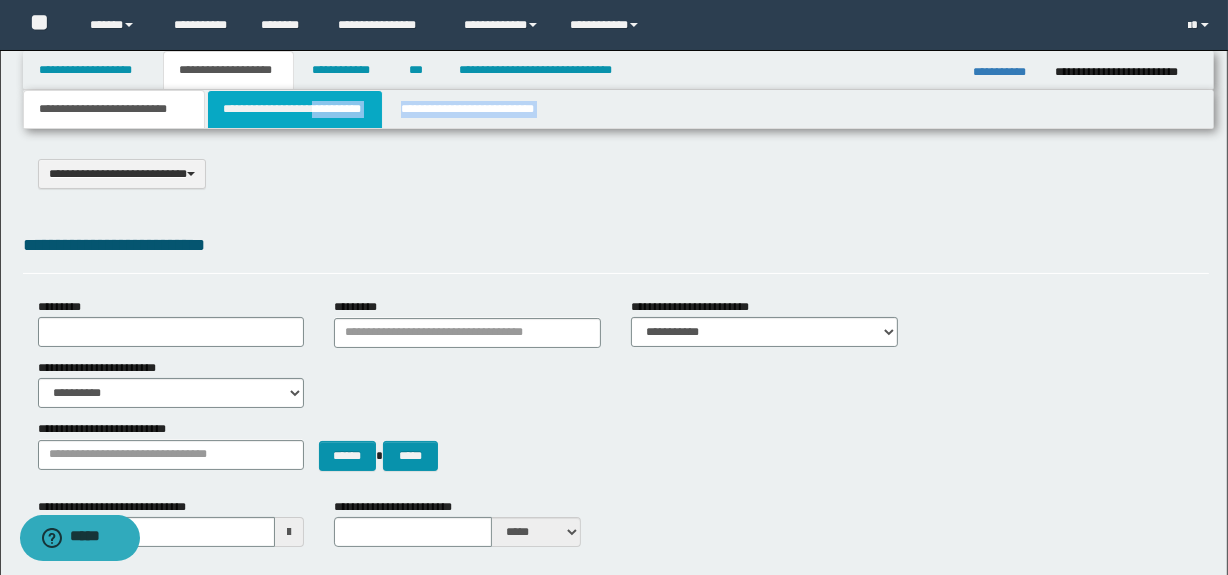 click on "**********" at bounding box center [294, 109] 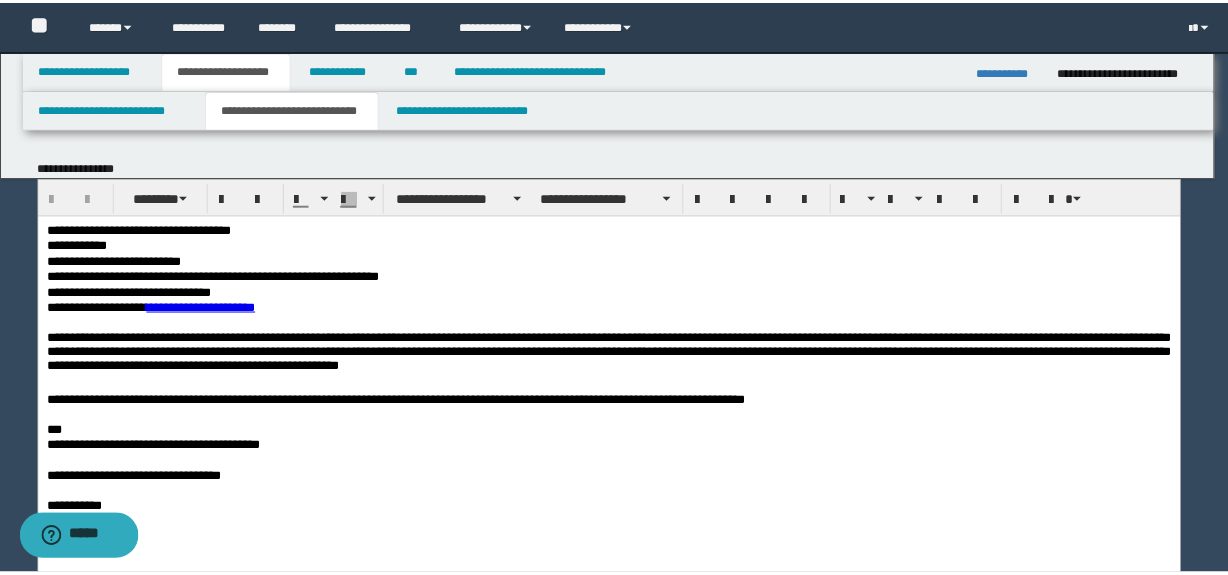 scroll, scrollTop: 0, scrollLeft: 0, axis: both 